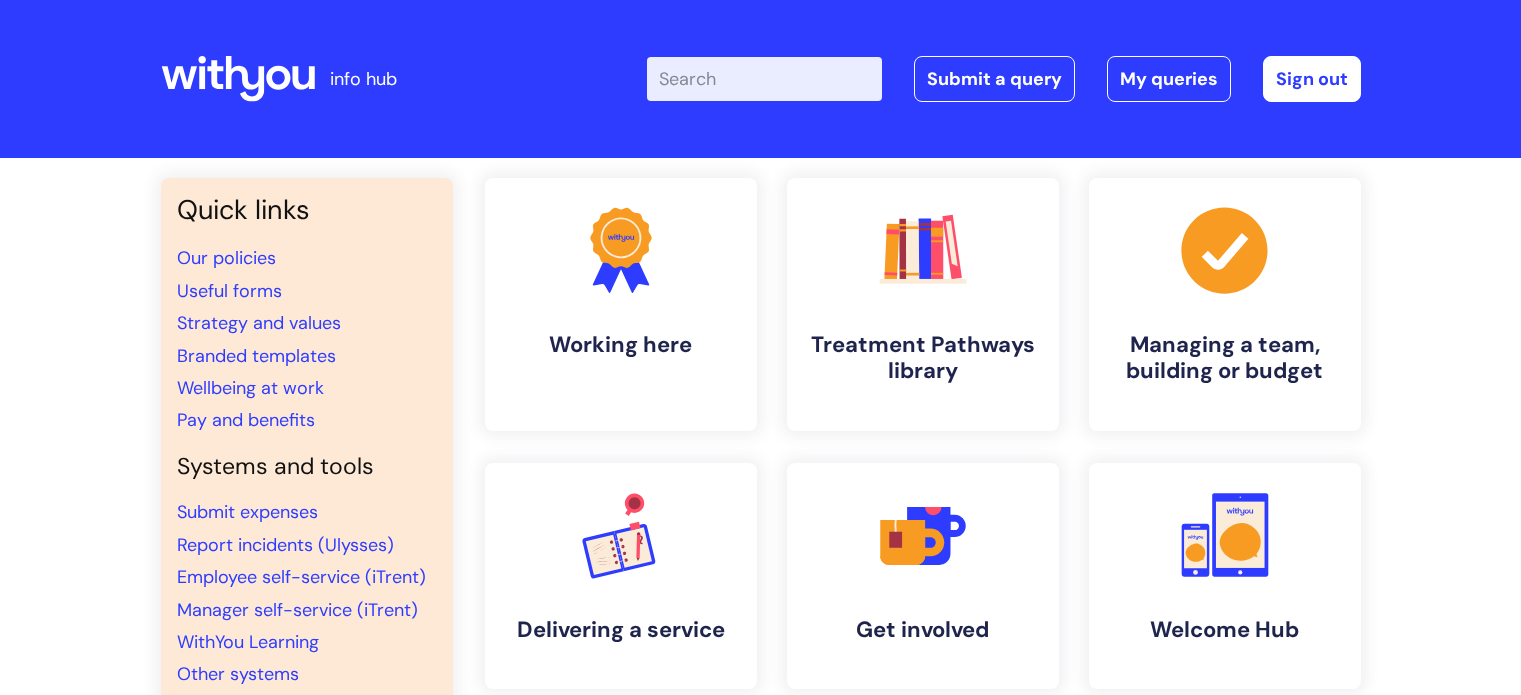 scroll, scrollTop: 0, scrollLeft: 0, axis: both 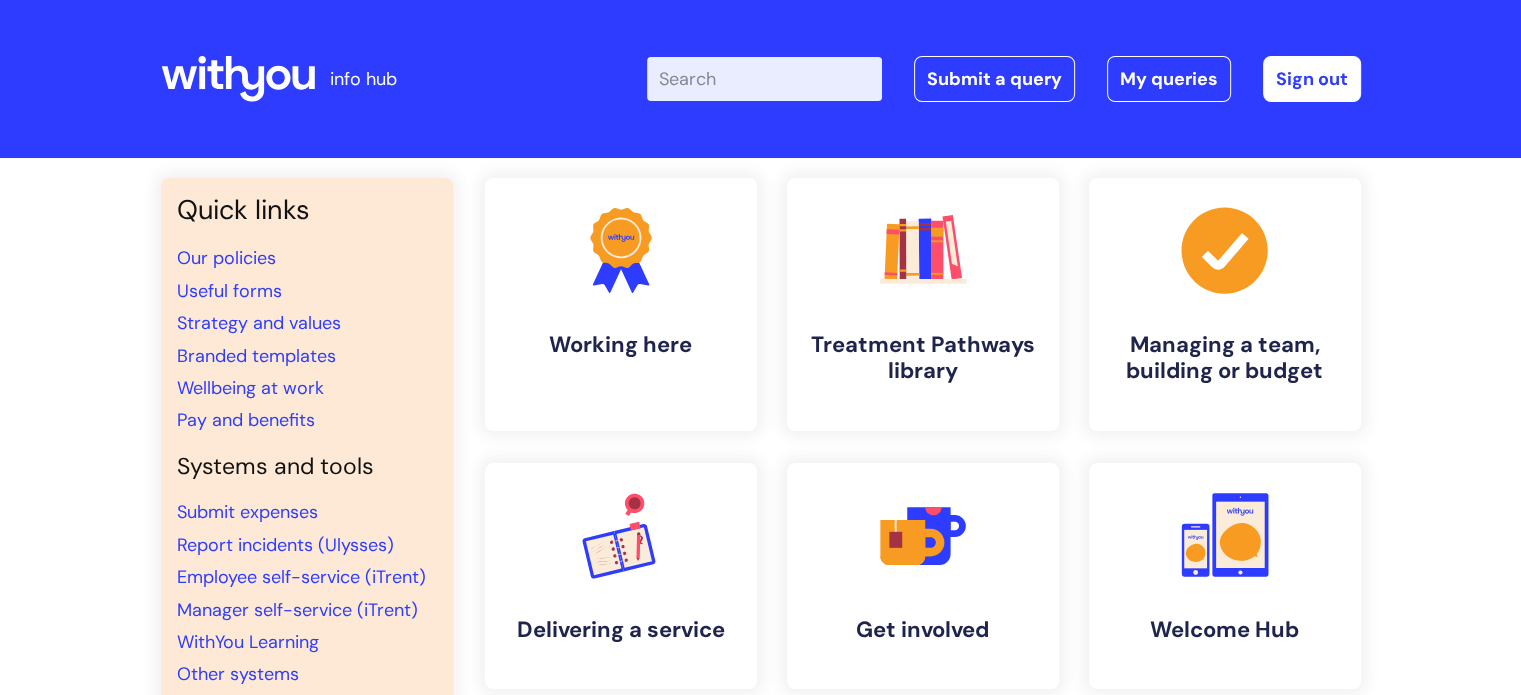 click on "Enter your search term here..." at bounding box center [764, 79] 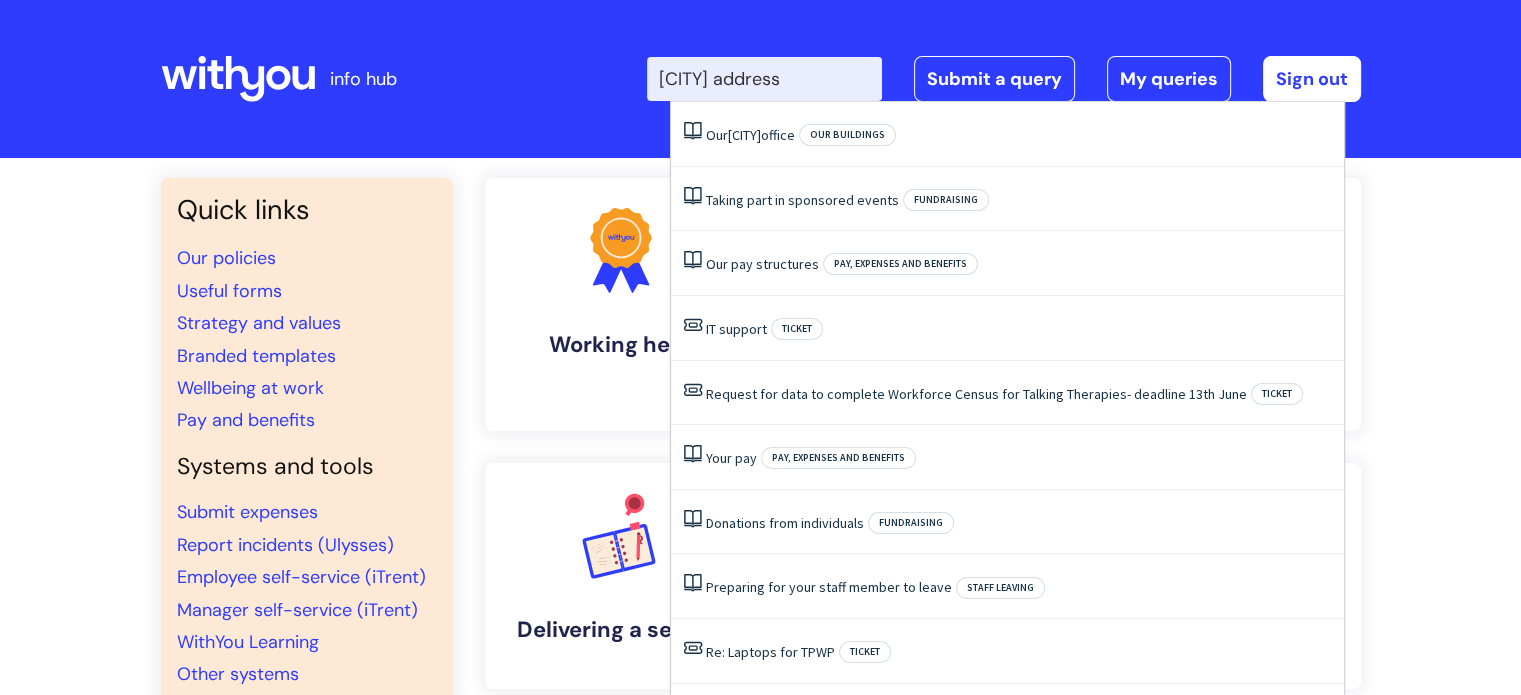 type on "london address" 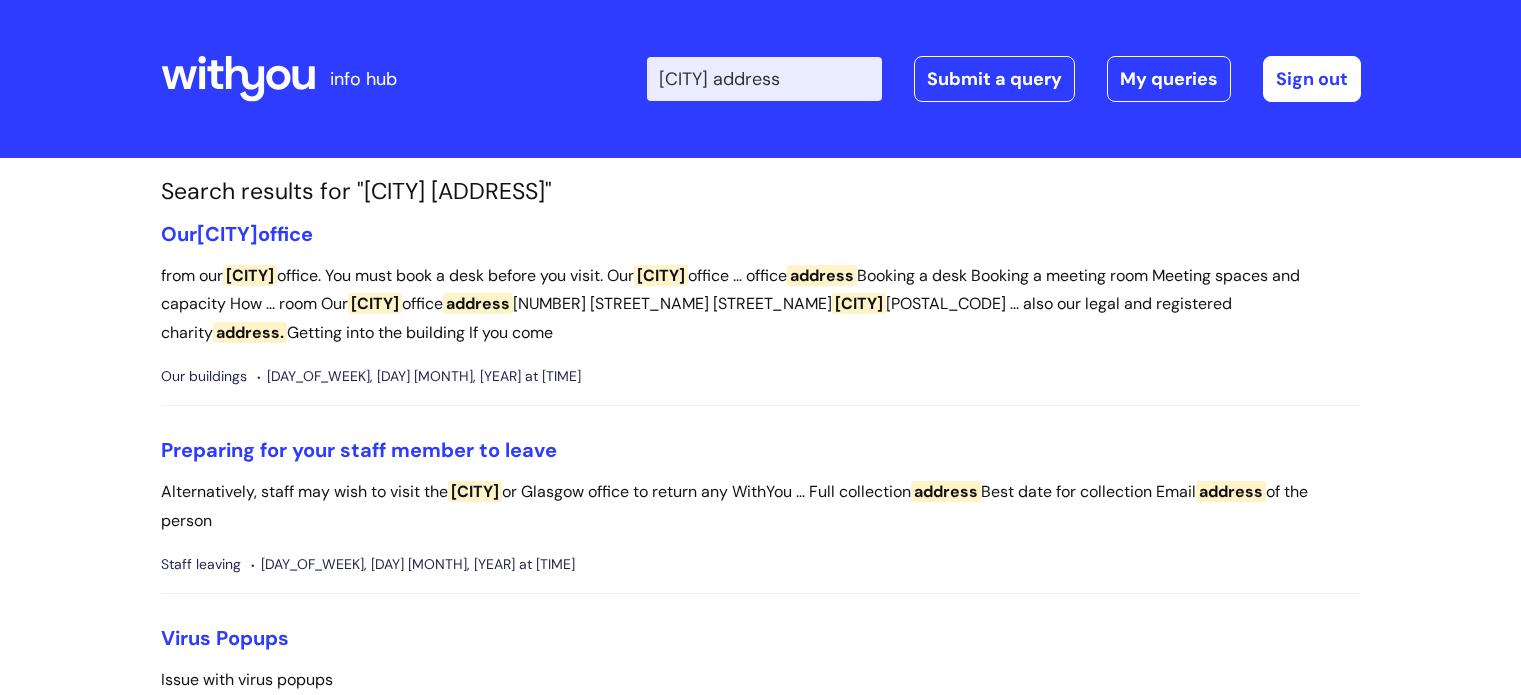 scroll, scrollTop: 0, scrollLeft: 0, axis: both 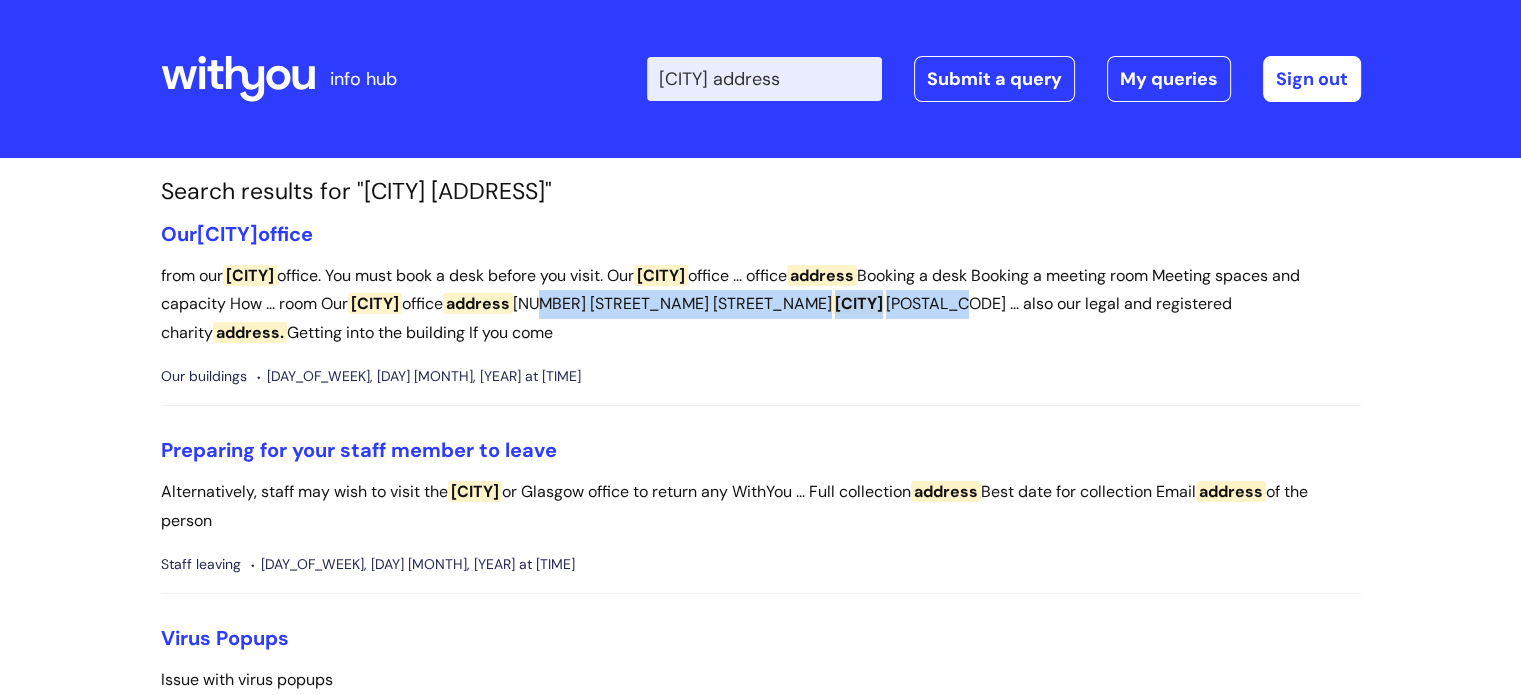 drag, startPoint x: 952, startPoint y: 307, endPoint x: 581, endPoint y: 305, distance: 371.0054 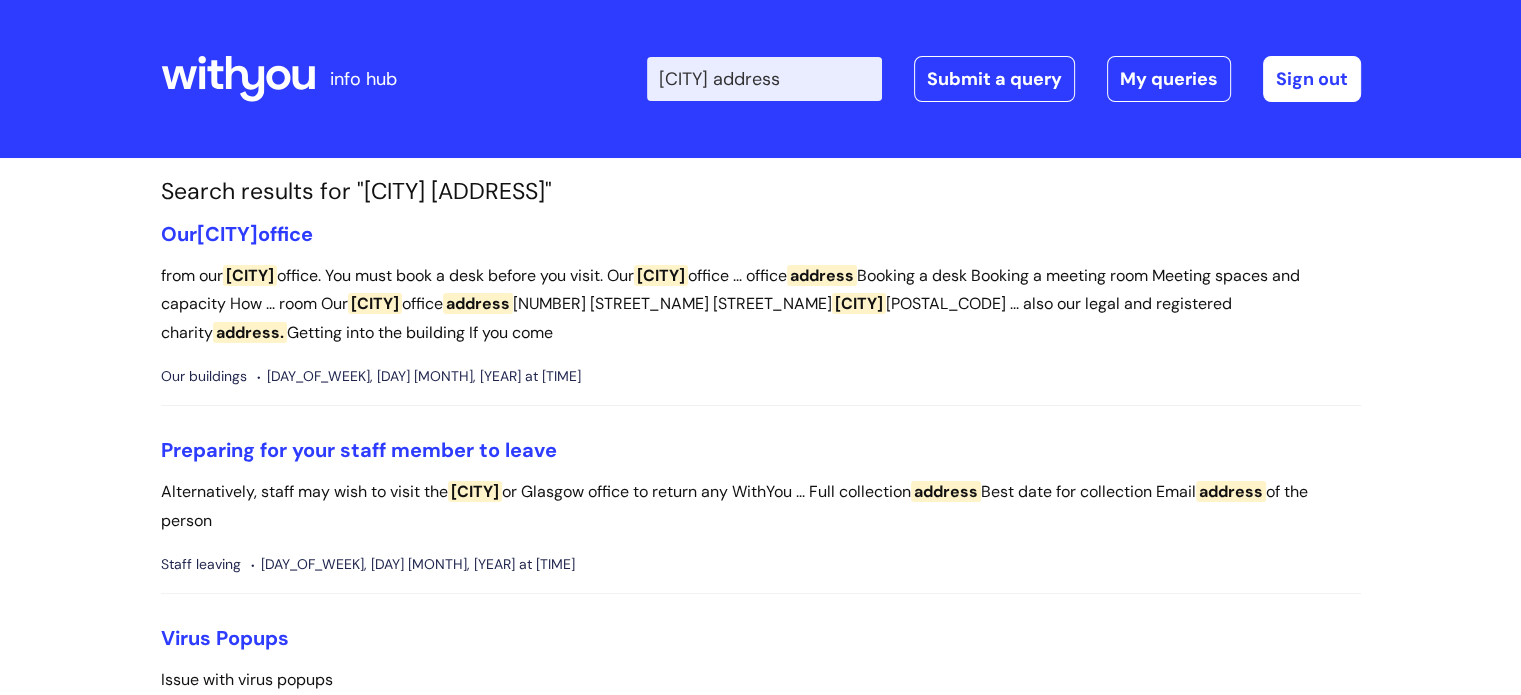 click on "from our  London  office. You must book a desk before you visit.    Our  London  office ... office  address   Booking a desk  Booking a meeting room  Meeting spaces and capacity  How ... room     Our  London  office  address    79 Clerkenwell Road Farringdon  London  EC1R 5AR  ... also our legal and registered charity  address.   Getting into the building  If you come" at bounding box center (761, 305) 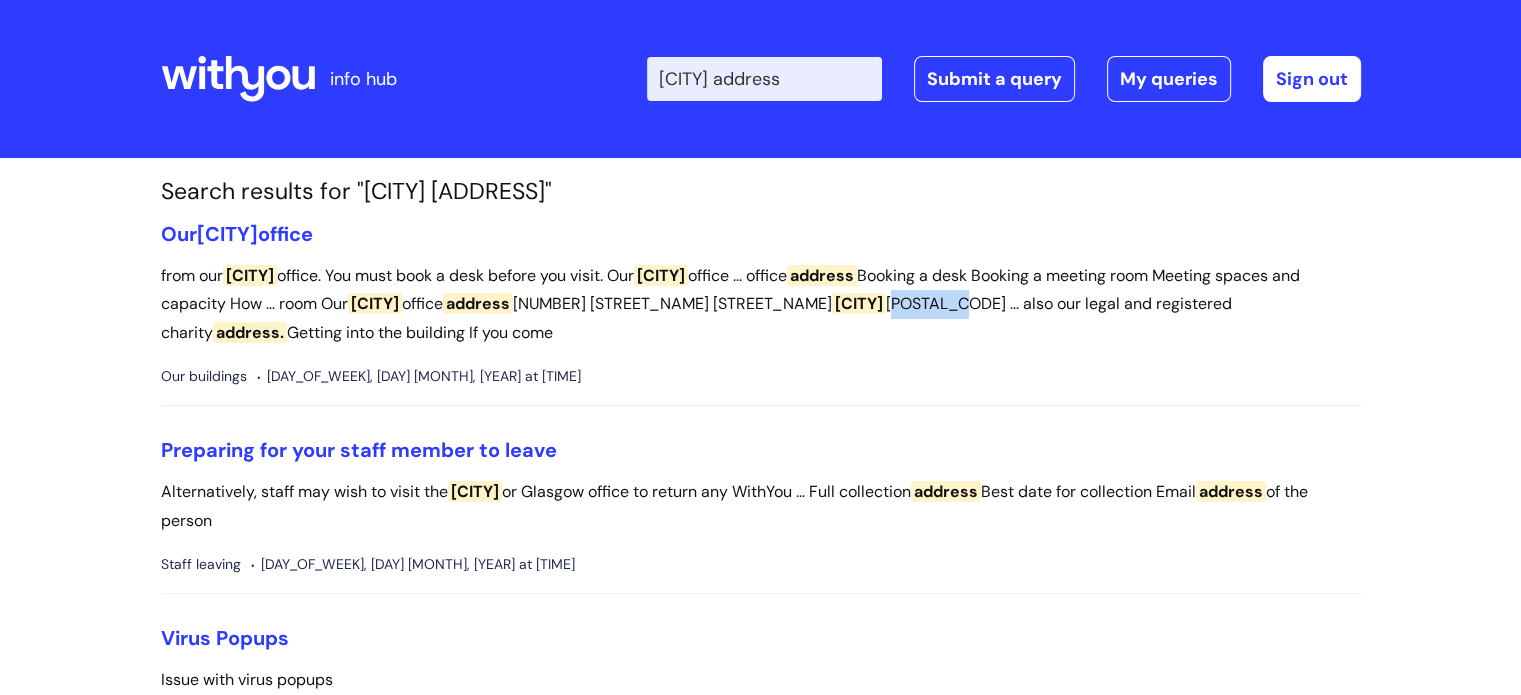 drag, startPoint x: 948, startPoint y: 312, endPoint x: 887, endPoint y: 311, distance: 61.008198 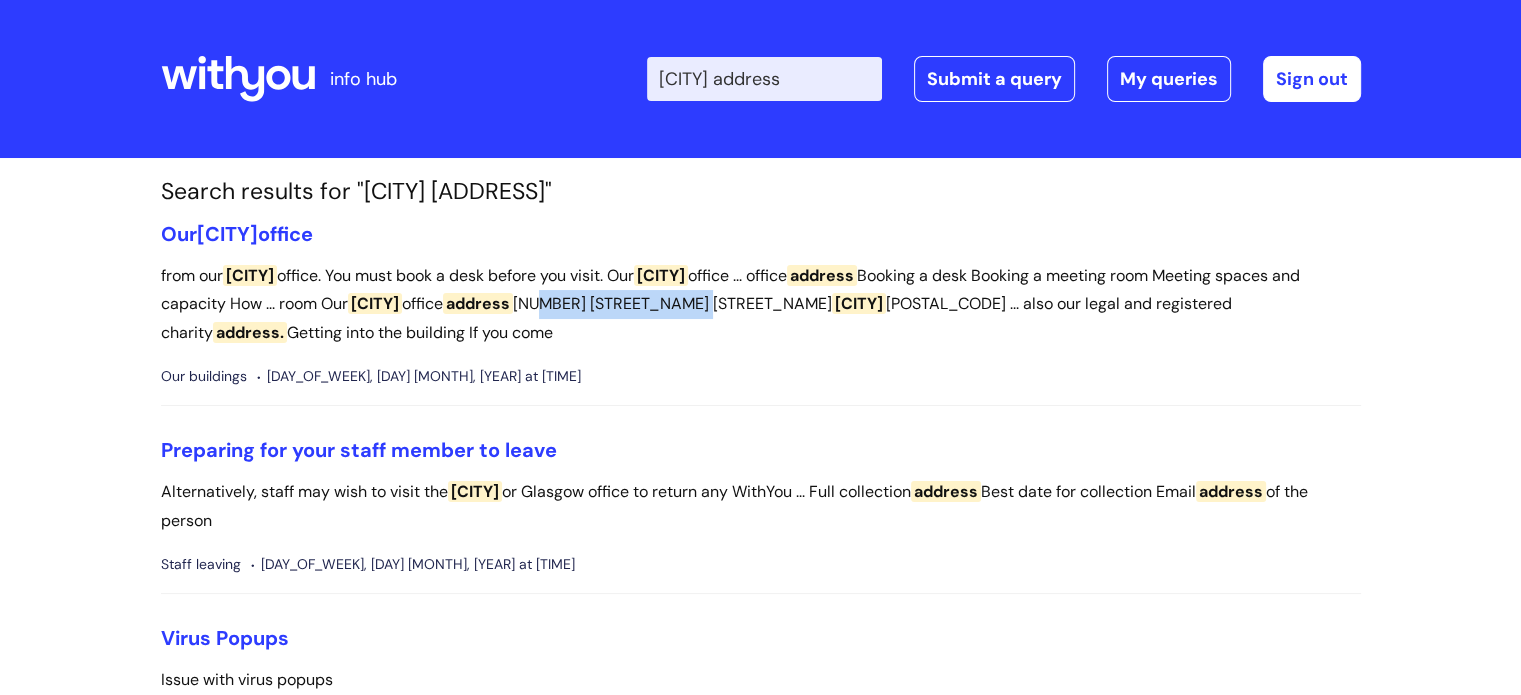 drag, startPoint x: 583, startPoint y: 296, endPoint x: 732, endPoint y: 311, distance: 149.75313 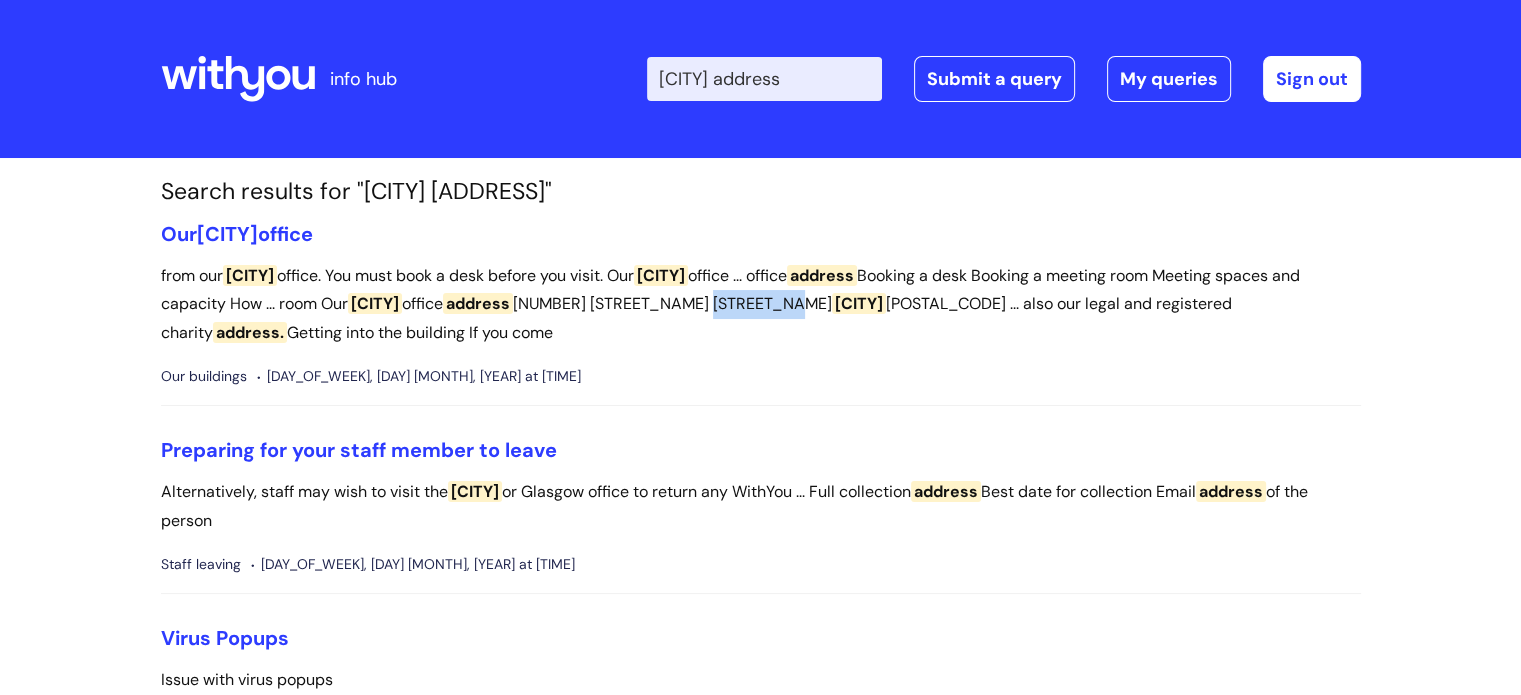 drag, startPoint x: 808, startPoint y: 307, endPoint x: 733, endPoint y: 312, distance: 75.16648 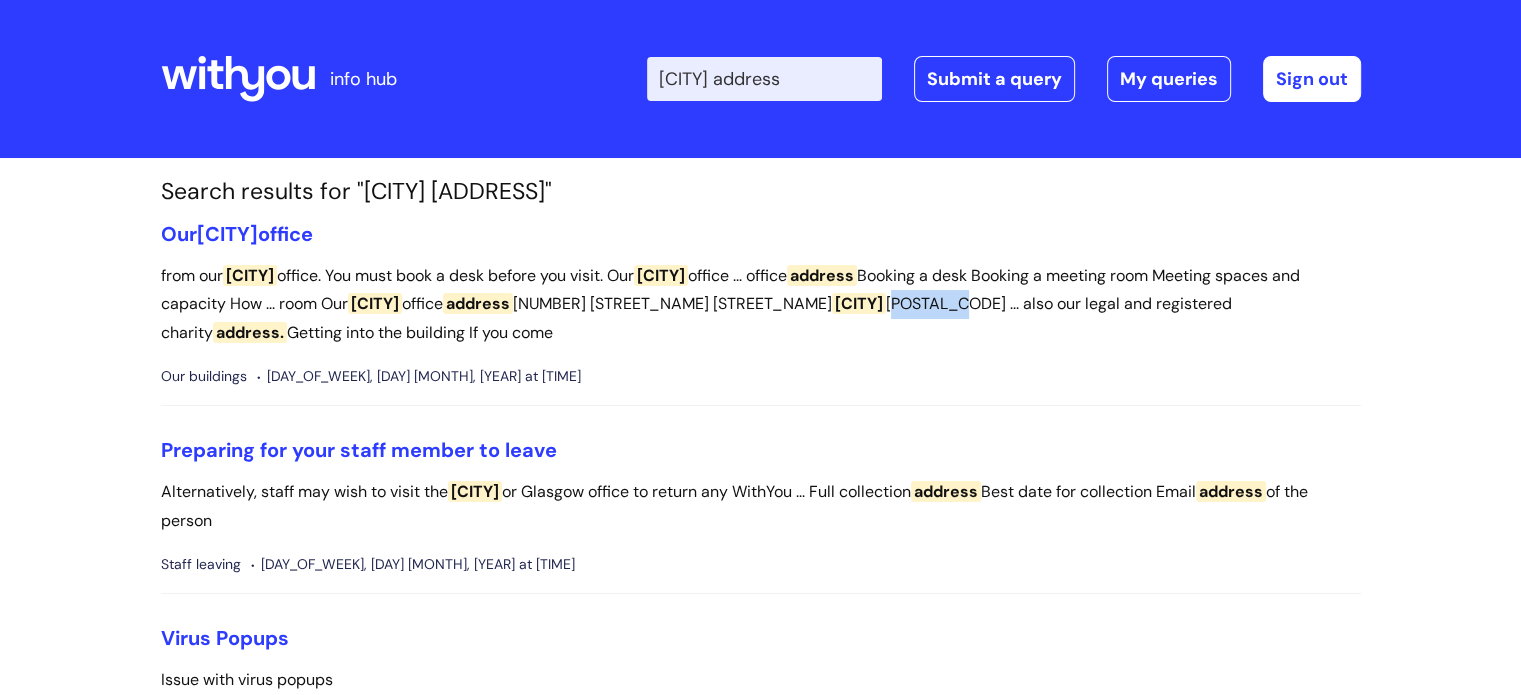 drag, startPoint x: 951, startPoint y: 307, endPoint x: 886, endPoint y: 310, distance: 65.06919 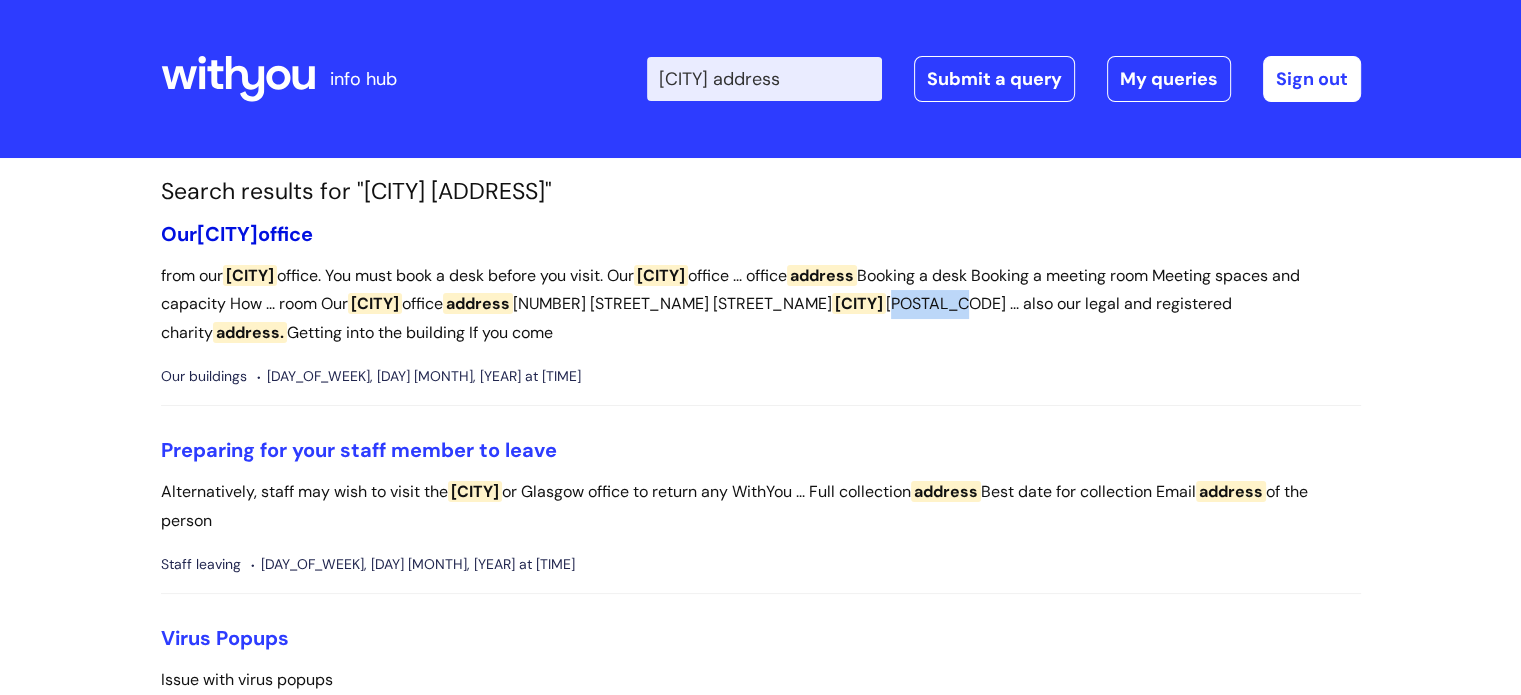 click on "Our  London  office" at bounding box center (237, 234) 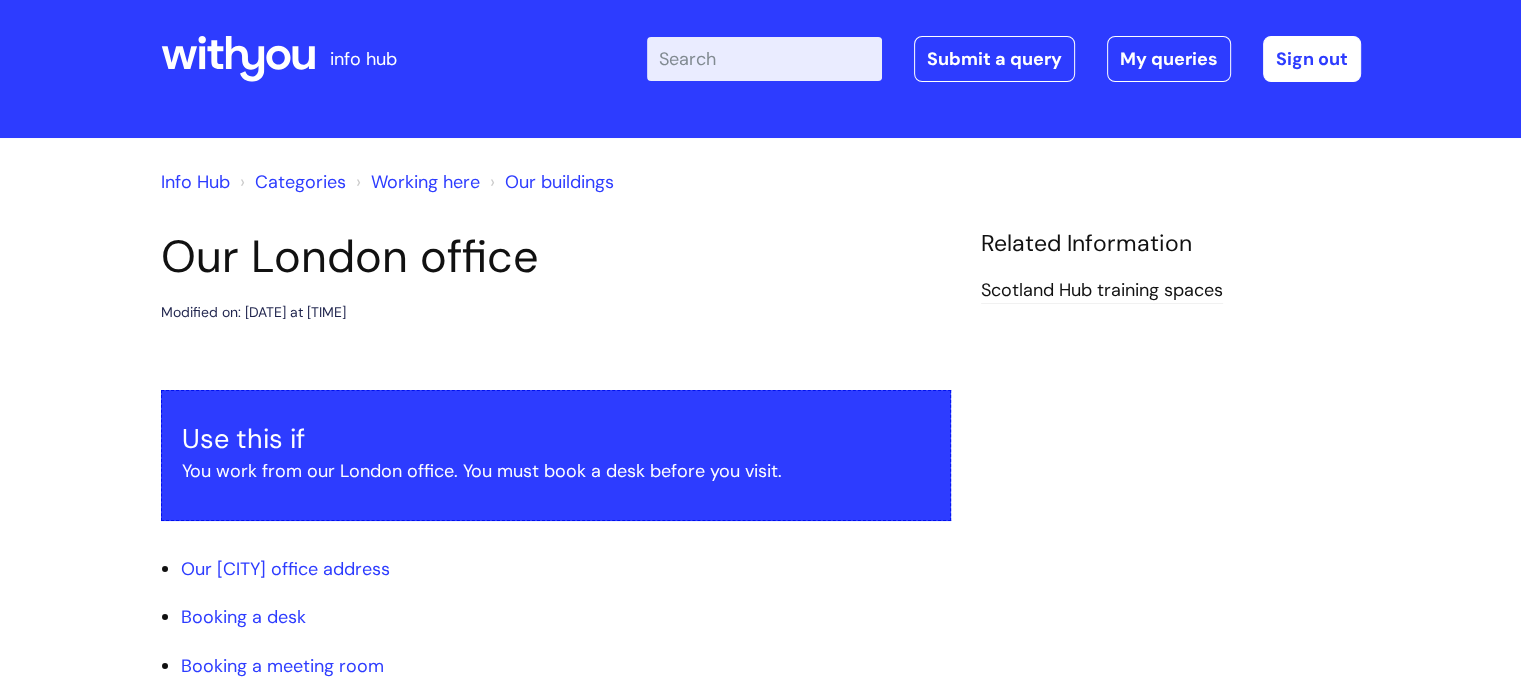 scroll, scrollTop: 0, scrollLeft: 0, axis: both 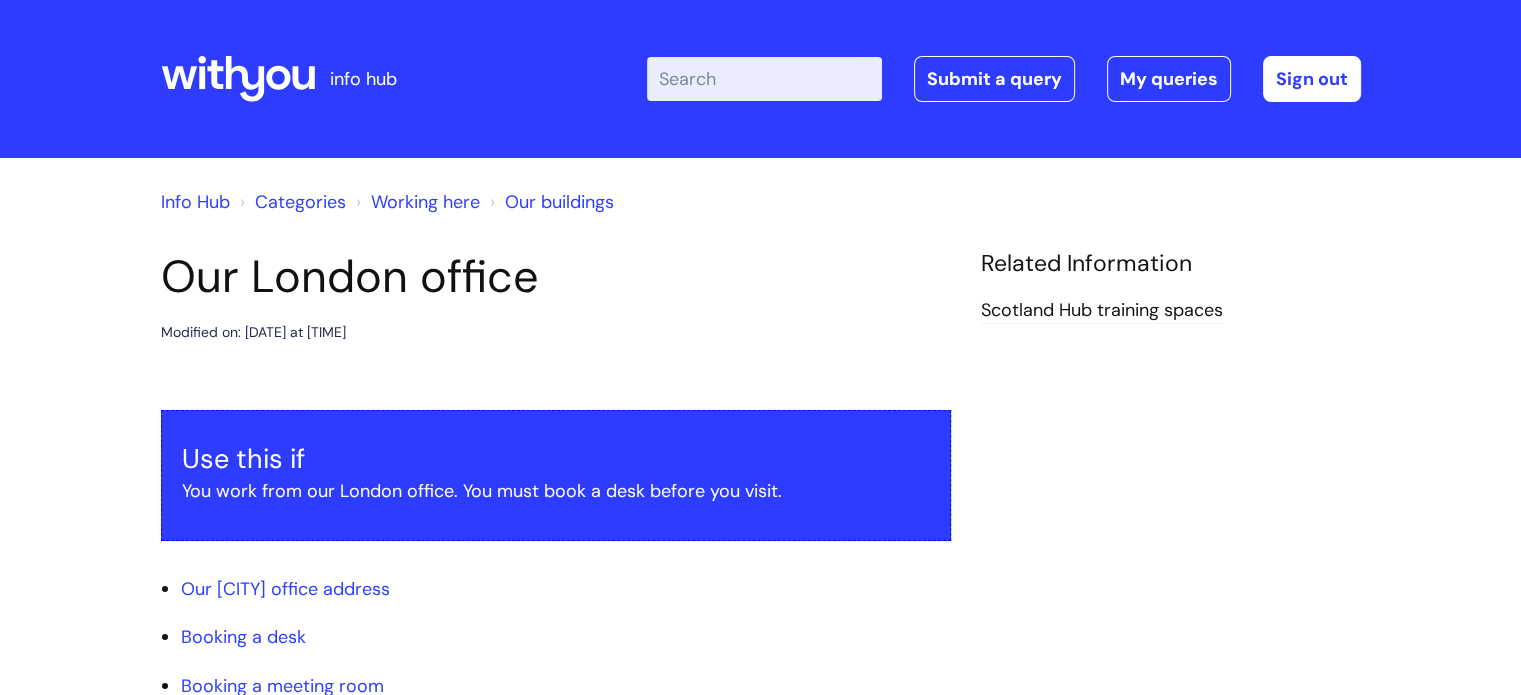 click on "Enter your search term here..." at bounding box center (764, 79) 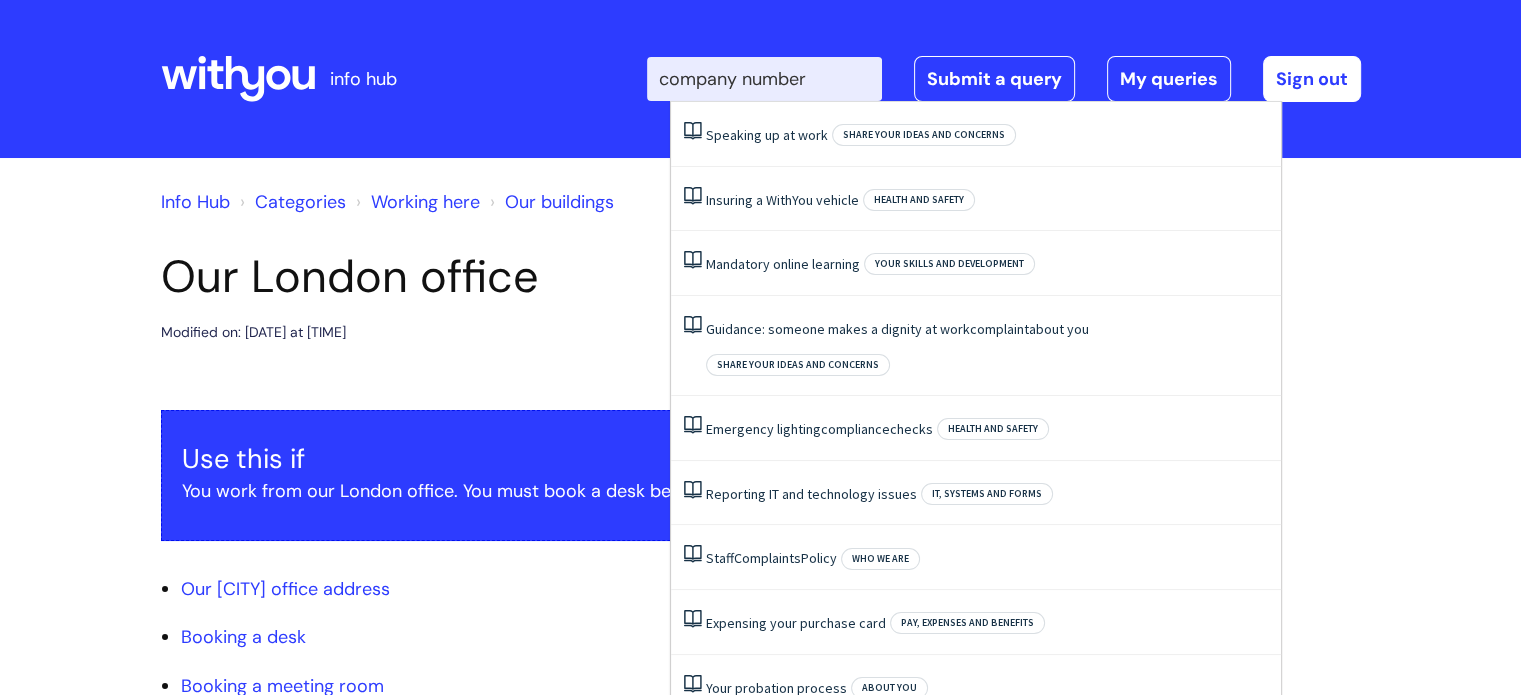 type on "company number" 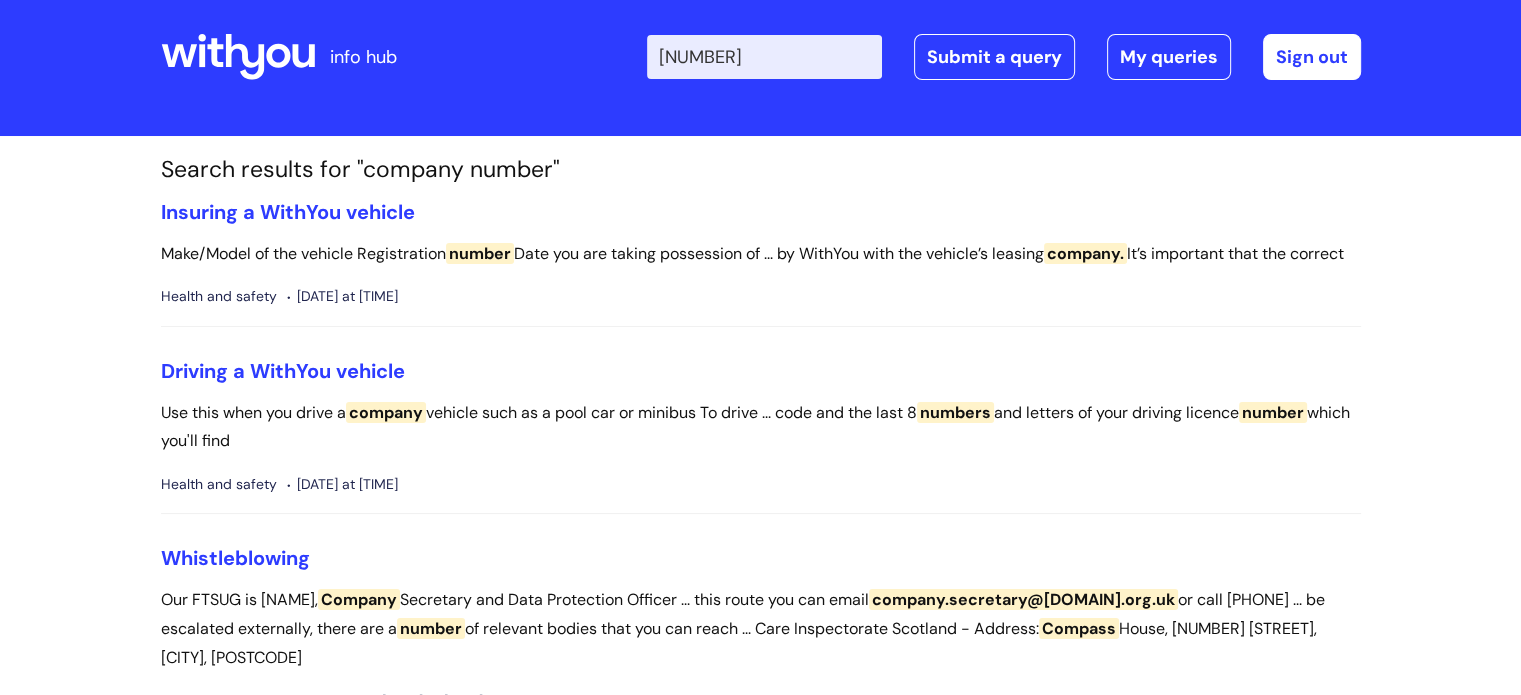 scroll, scrollTop: 0, scrollLeft: 0, axis: both 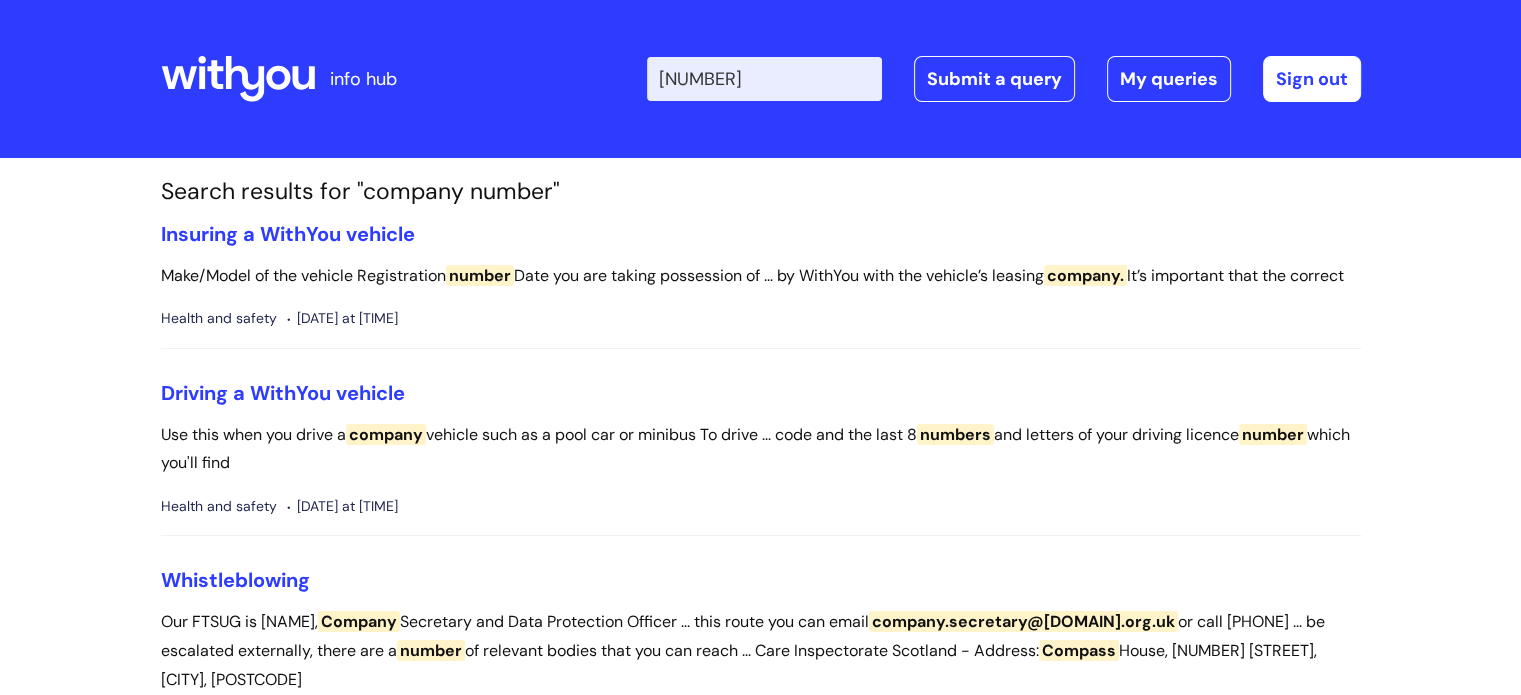 click on "[NUMBER]" at bounding box center [764, 79] 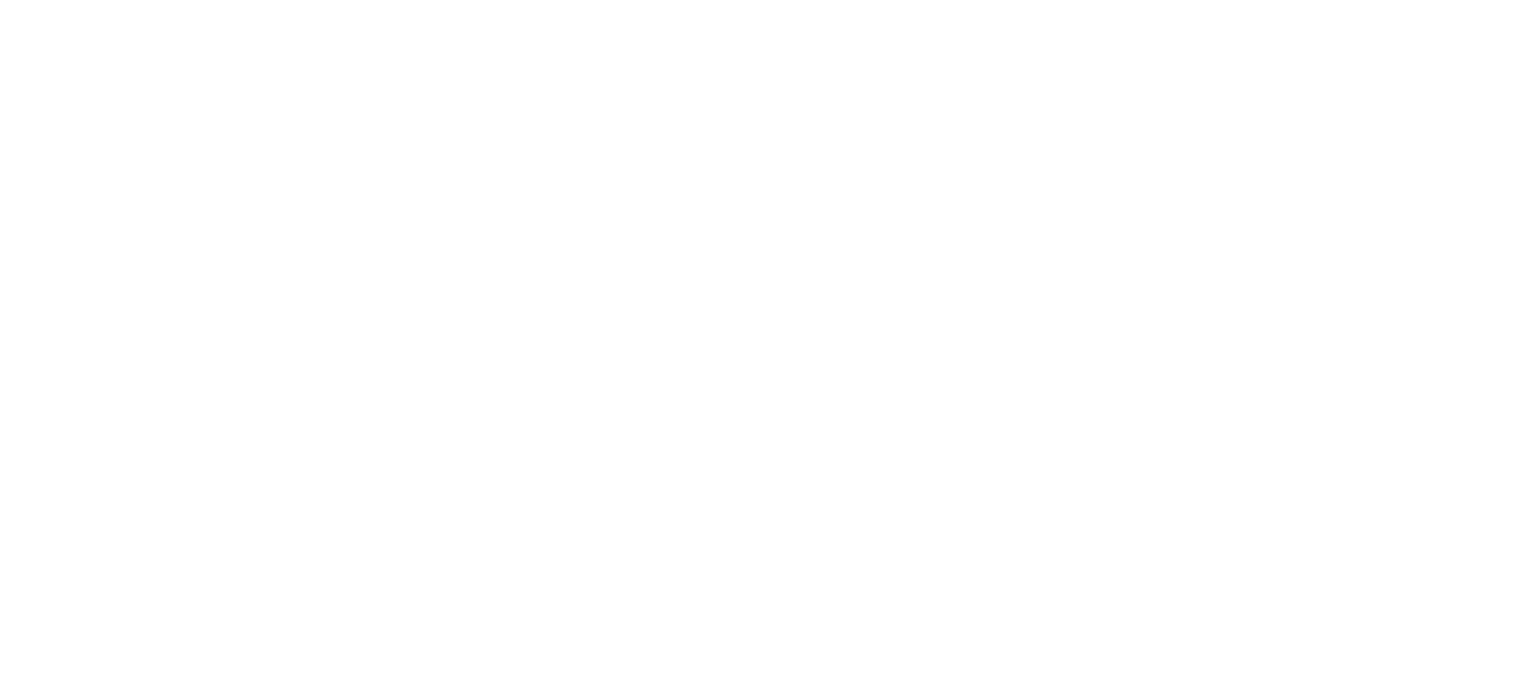 scroll, scrollTop: 0, scrollLeft: 0, axis: both 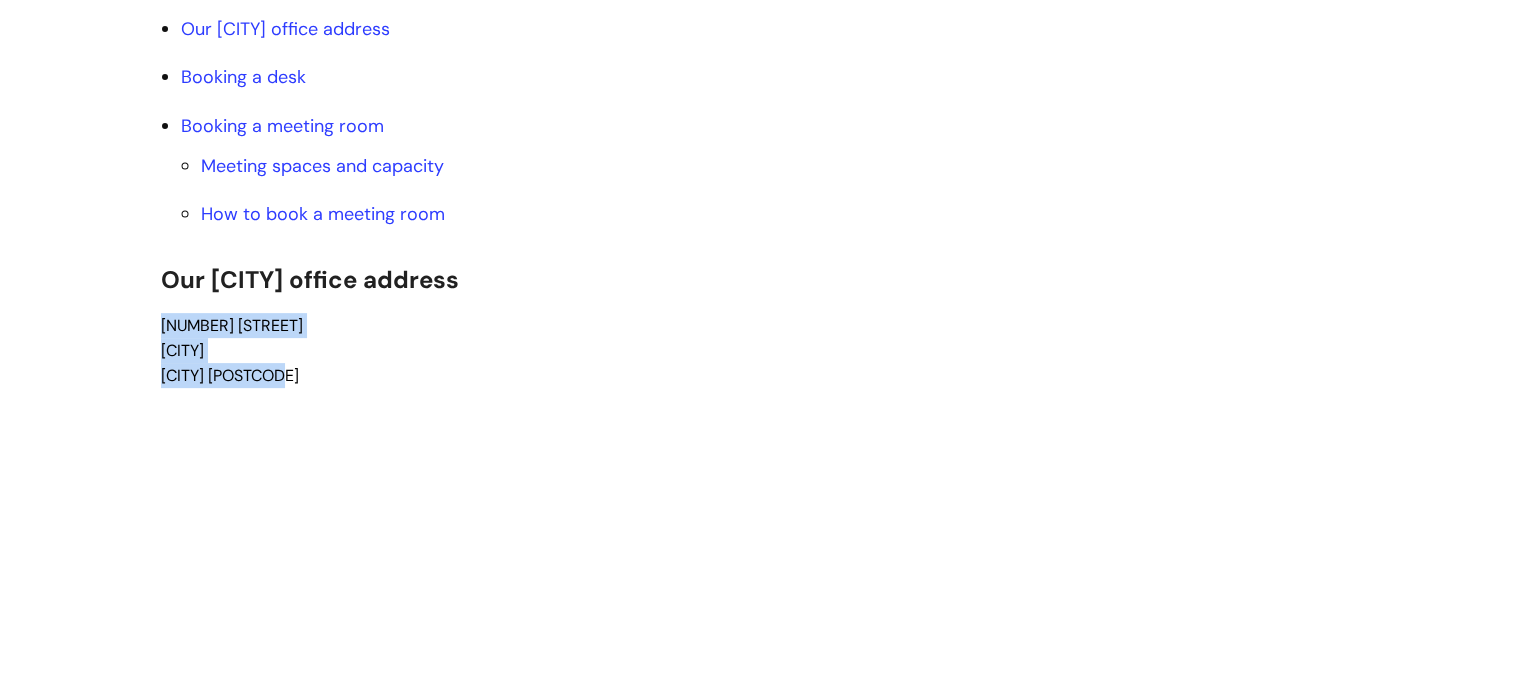 drag, startPoint x: 304, startPoint y: 376, endPoint x: 161, endPoint y: 324, distance: 152.1611 